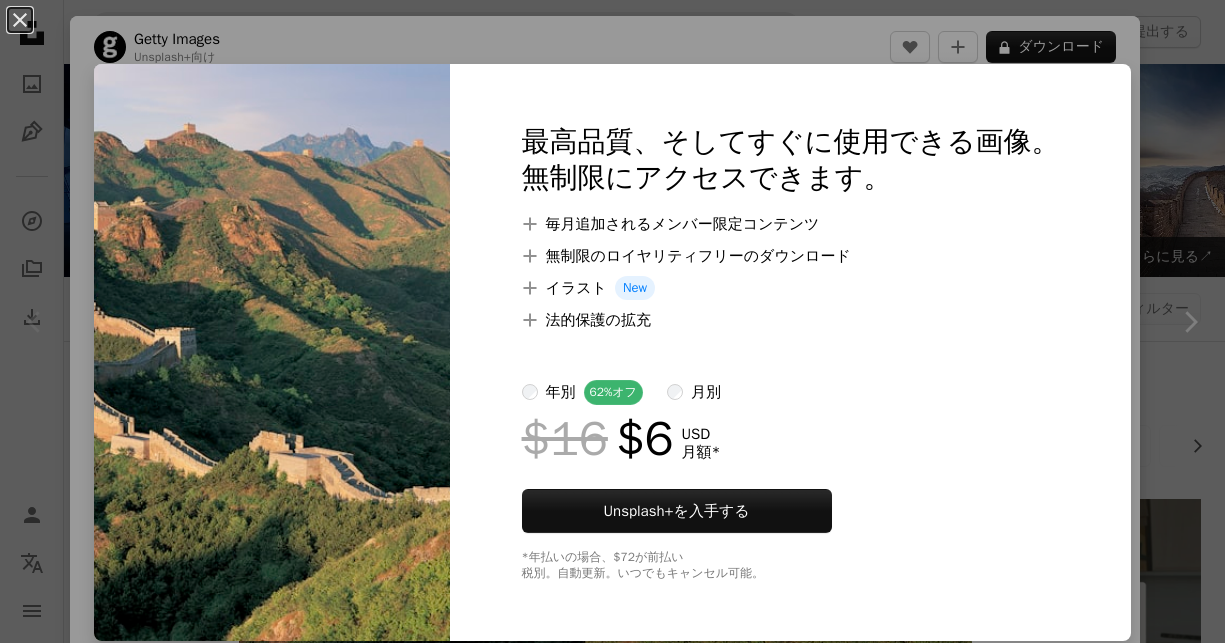 scroll, scrollTop: 377, scrollLeft: 0, axis: vertical 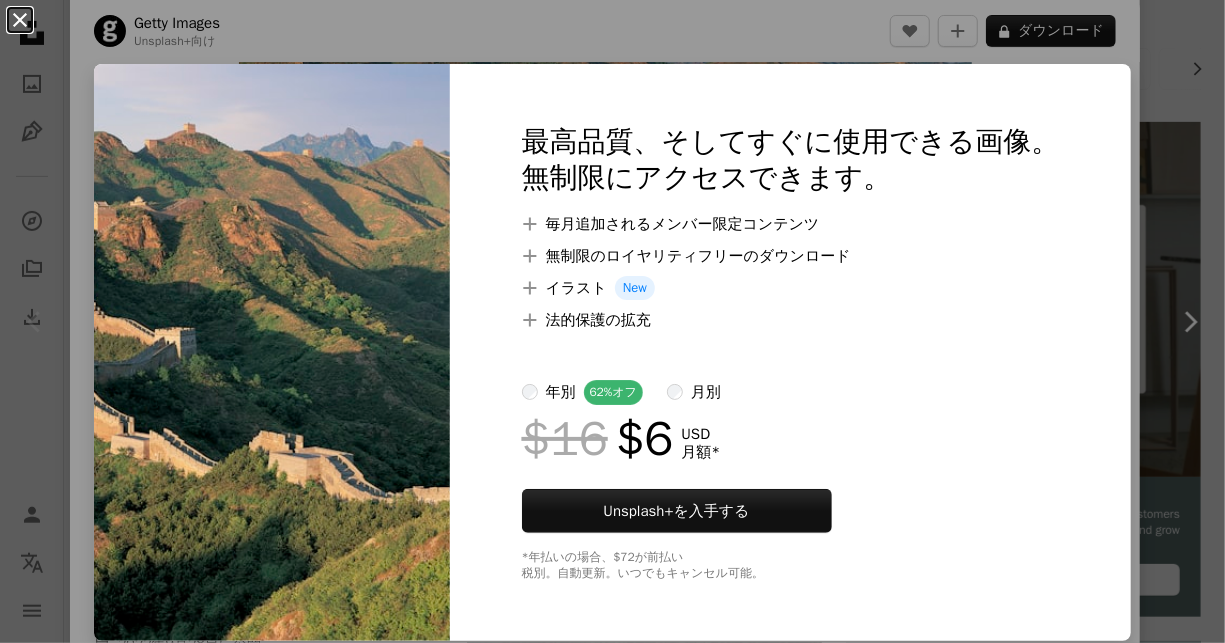 click on "An X shape" at bounding box center [20, 20] 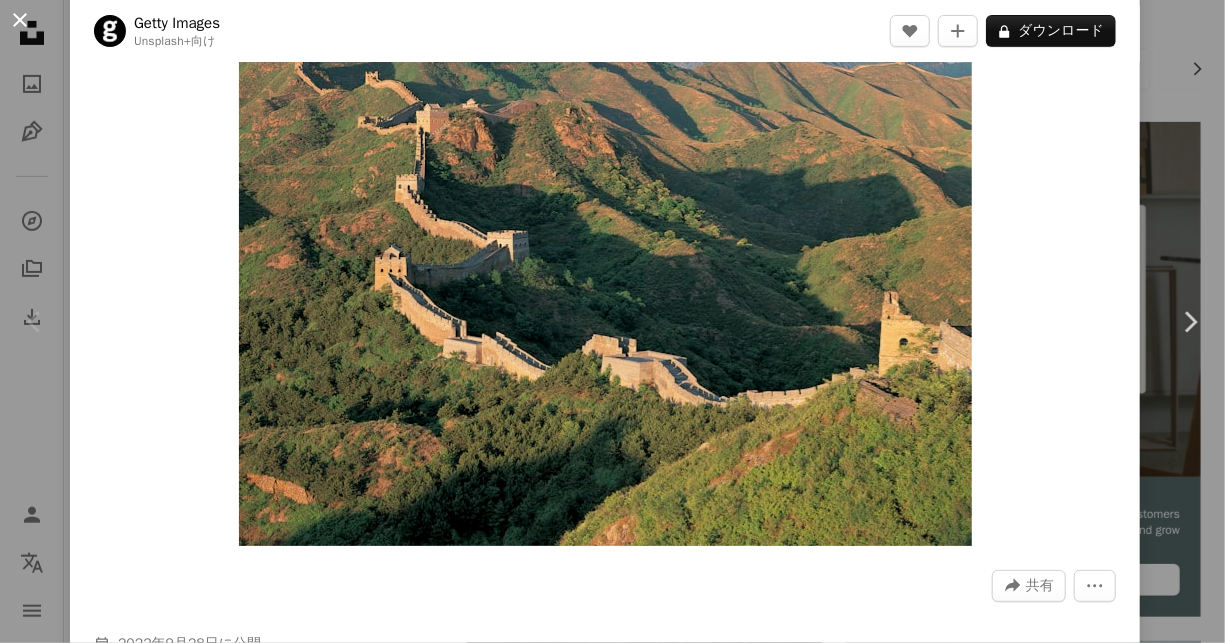 click on "An X shape" at bounding box center [20, 20] 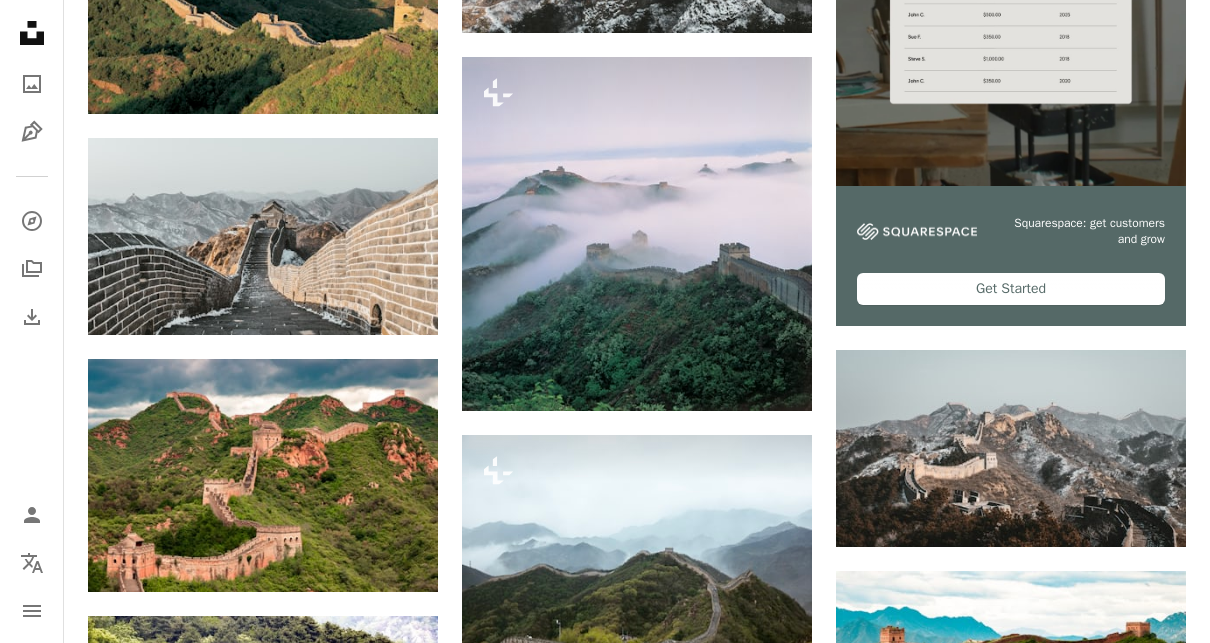 scroll, scrollTop: 0, scrollLeft: 0, axis: both 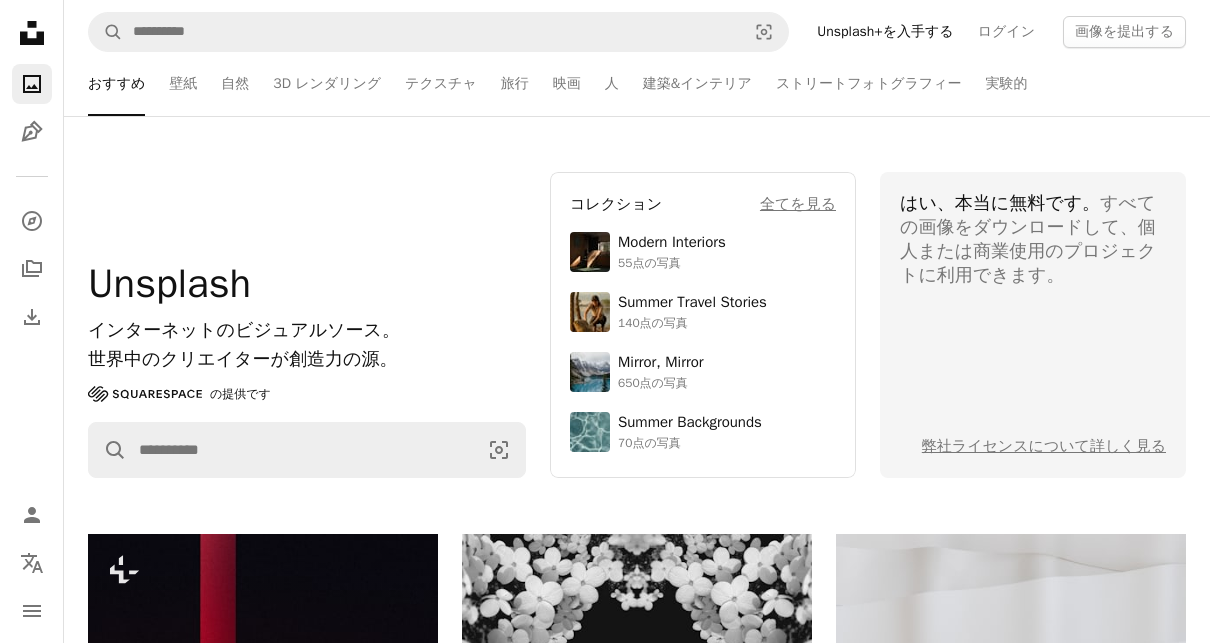drag, startPoint x: 1209, startPoint y: 66, endPoint x: 1209, endPoint y: 77, distance: 11 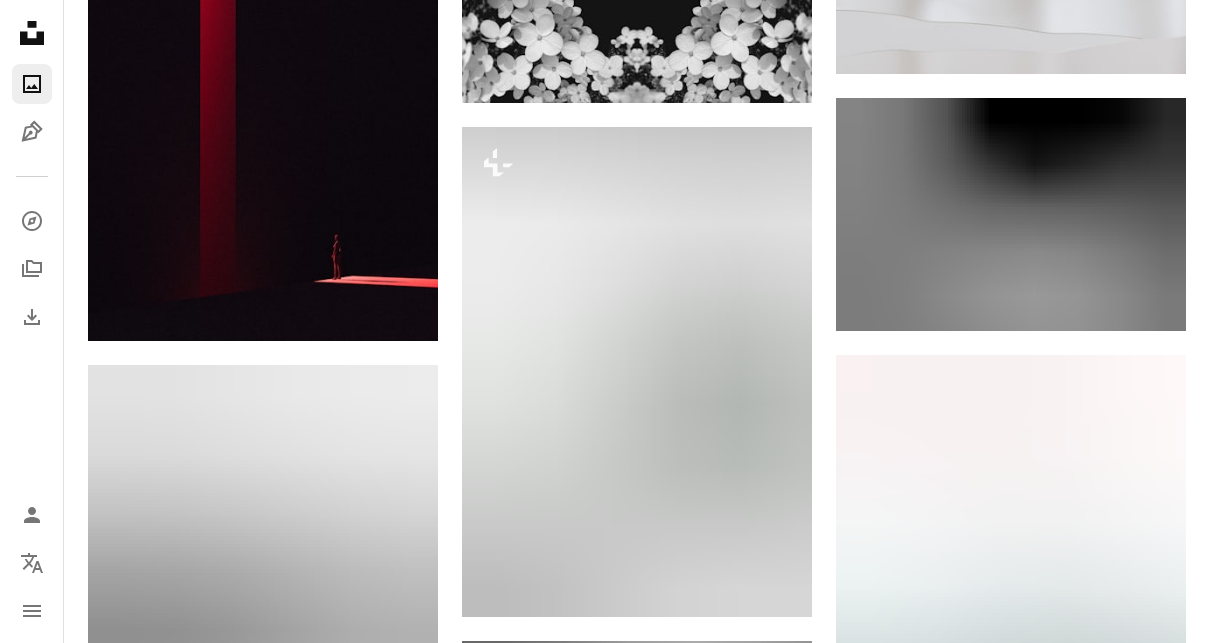 scroll, scrollTop: 0, scrollLeft: 0, axis: both 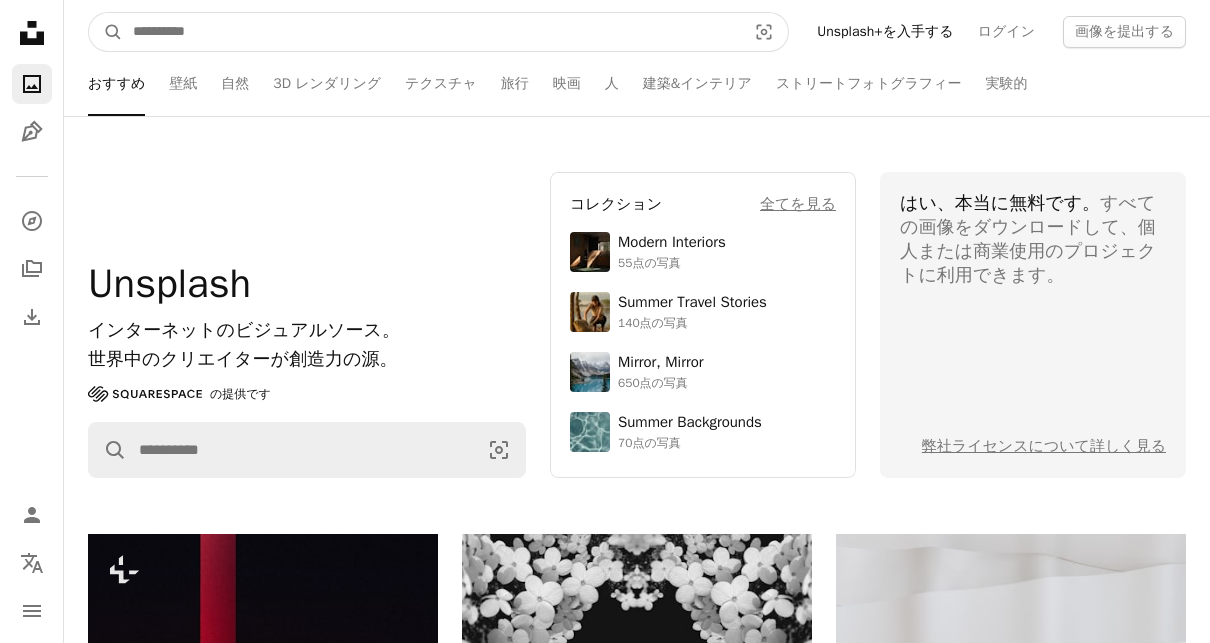 click at bounding box center (431, 32) 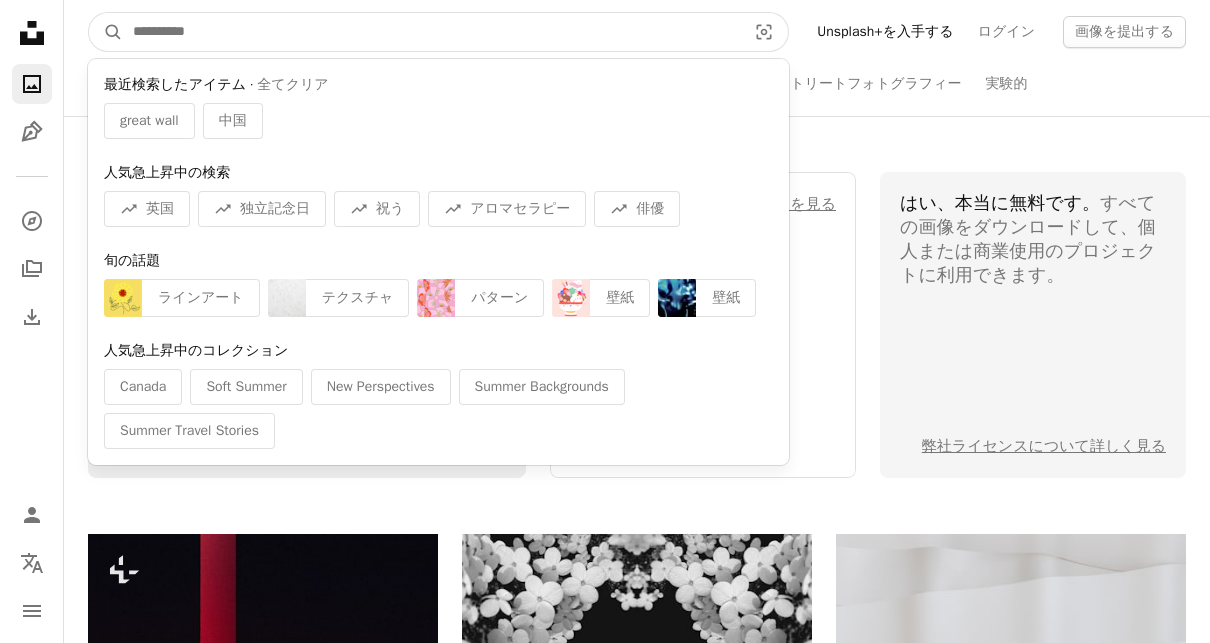 type on "*" 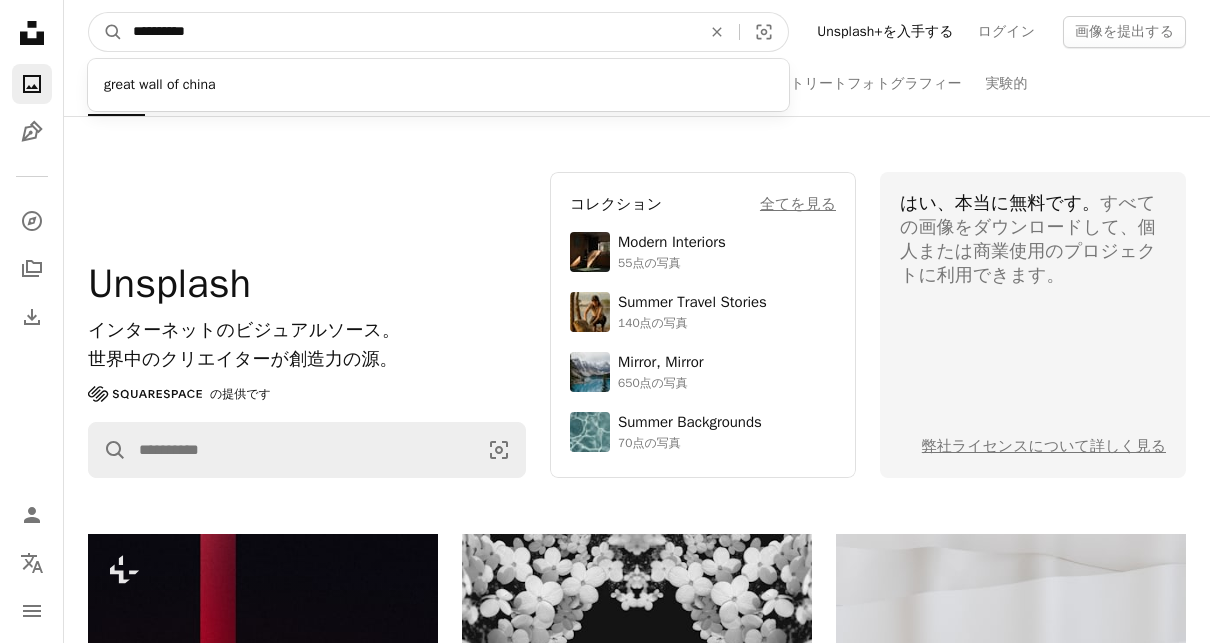 type on "**********" 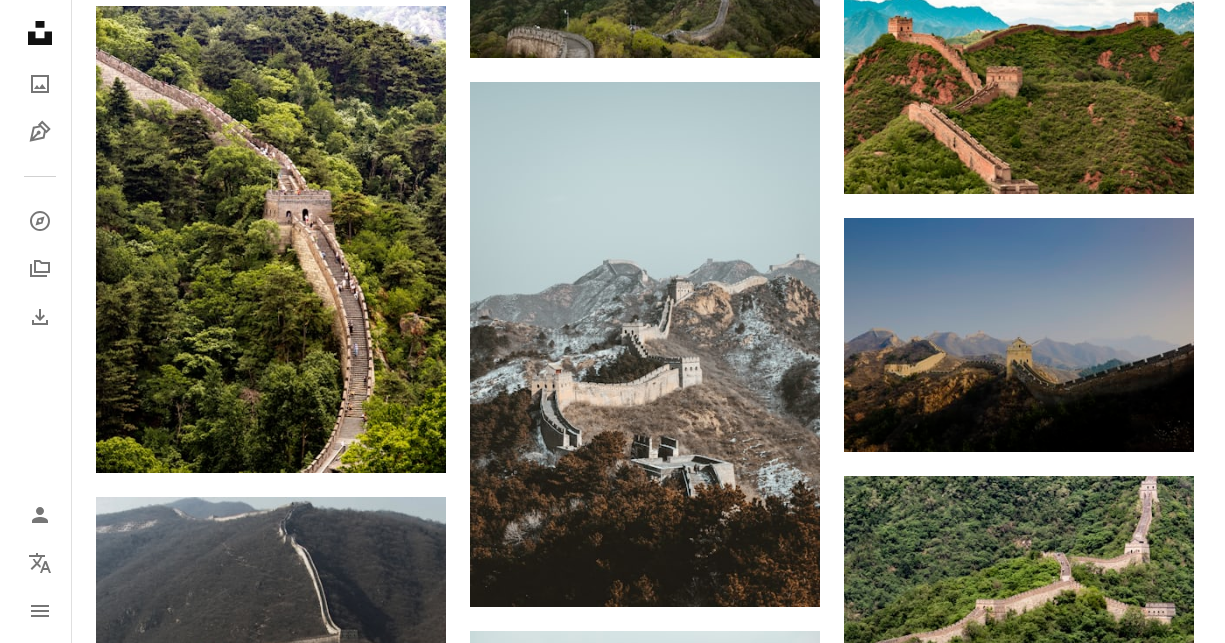 scroll, scrollTop: 1288, scrollLeft: 0, axis: vertical 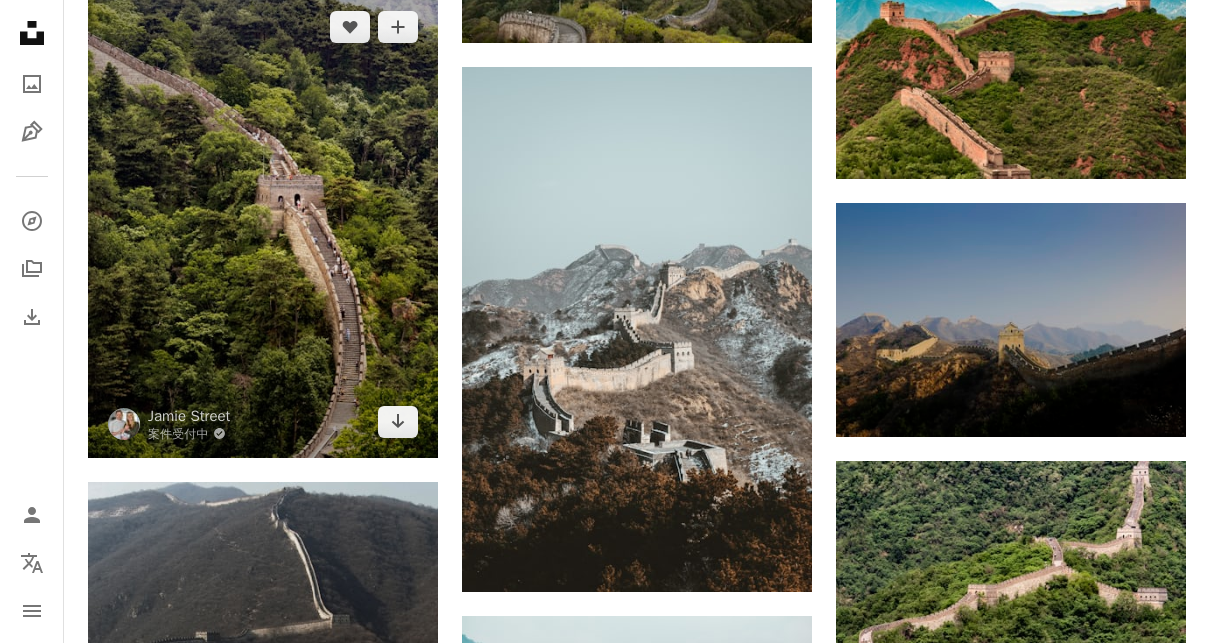 click at bounding box center [263, 224] 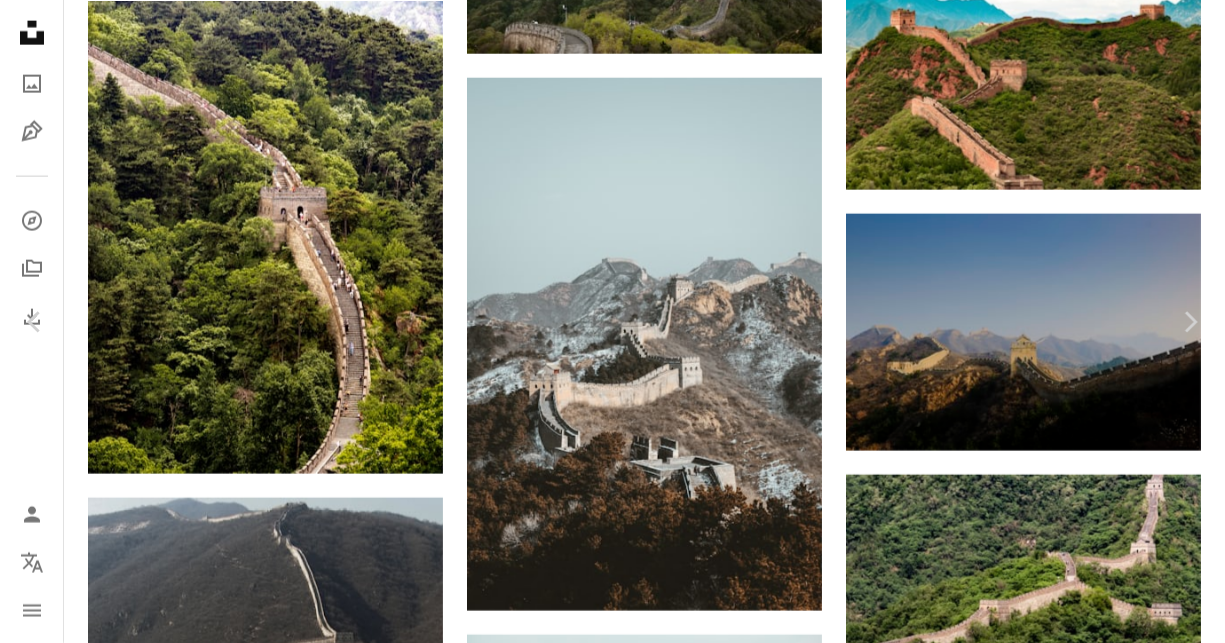 click on "無料ダウンロード" at bounding box center [1012, 3139] 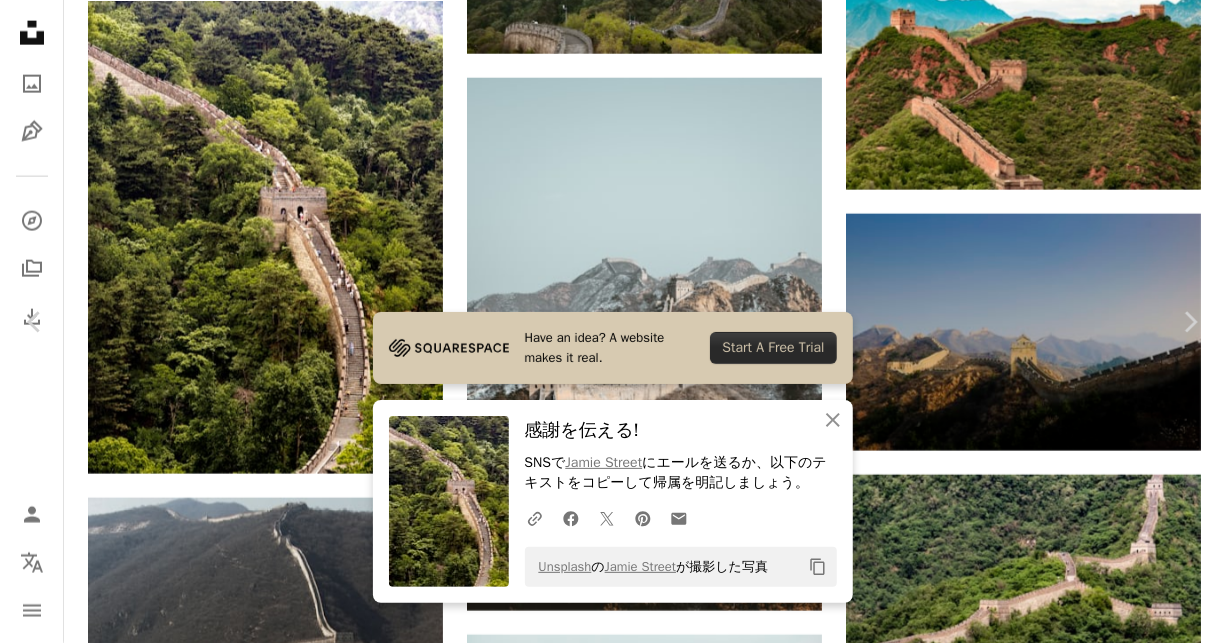 click on "無料ダウンロード" at bounding box center (1012, 3139) 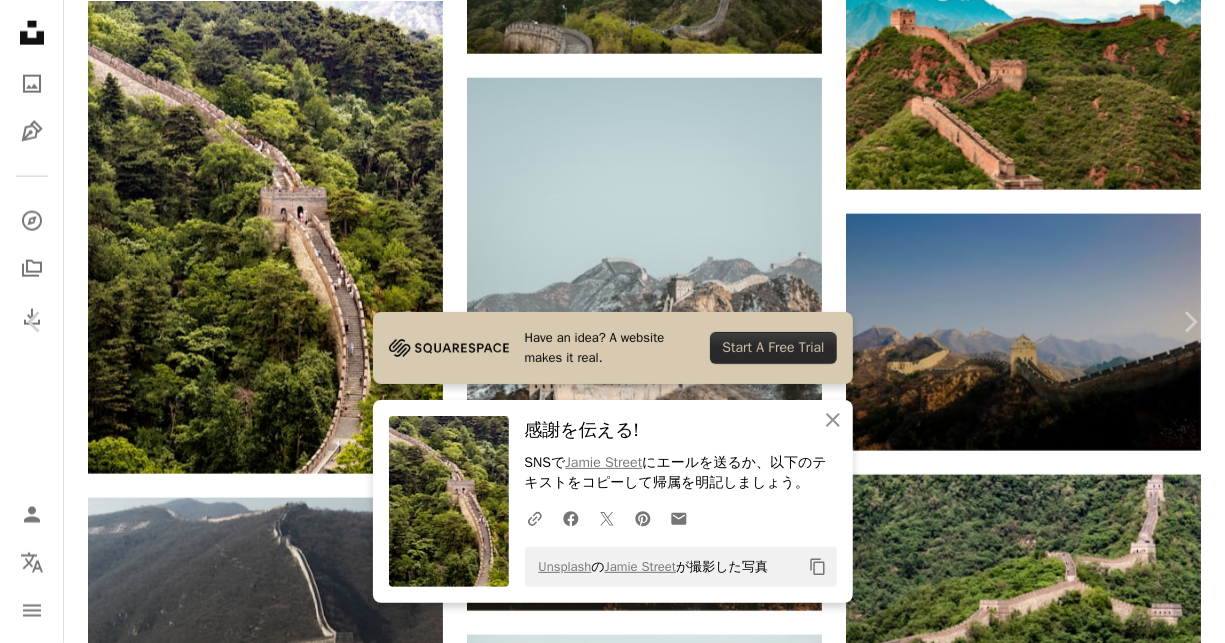 scroll, scrollTop: 752, scrollLeft: 0, axis: vertical 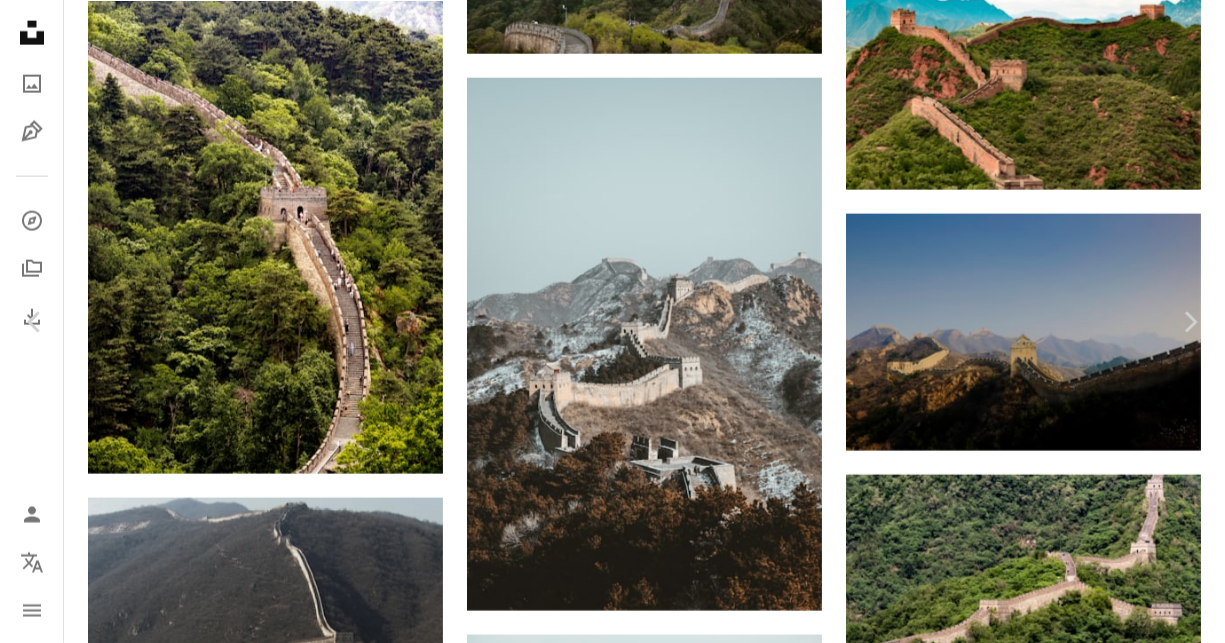click on "An X shape Chevron left Chevron right Jamie Street 案件受付中 A checkmark inside of a circle A heart A plus sign 無料ダウンロード Chevron down Zoom in 閲覧数 1,066,711 ダウンロード数 7,365 特集されたコレクション 写真 A forward-right arrow 共有 Info icon 情報 More Actions A map marker [COUNTRY] Calendar outlined [DATE] に公開 Camera Panasonic, DC-GH5 Safety Unsplashライセンス の下、無料で利用可能 旅行 建築 アウトドア 壁 [COUNTRY] ジャングル 冒険 中国語 観光 ステップス 万里の長城 歩く アジア すごい 万里の長城 オリエンタル 急峻 建物 人間 植物 無料の写真 iStockでプレミアム関連写真を閲覧する  |  コード：UNSPLASH20で20%オフ iStockでもっと見る  ↗ 関連イメージ A heart A plus sign Chen Zeng Arrow pointing down Plus sign for Unsplash+ A heart A plus sign Ahmed Unsplash+ 向け A lock ダウンロード A heart A plus sign Alexandros Giannakakis 案件受付中" at bounding box center (612, 3413) 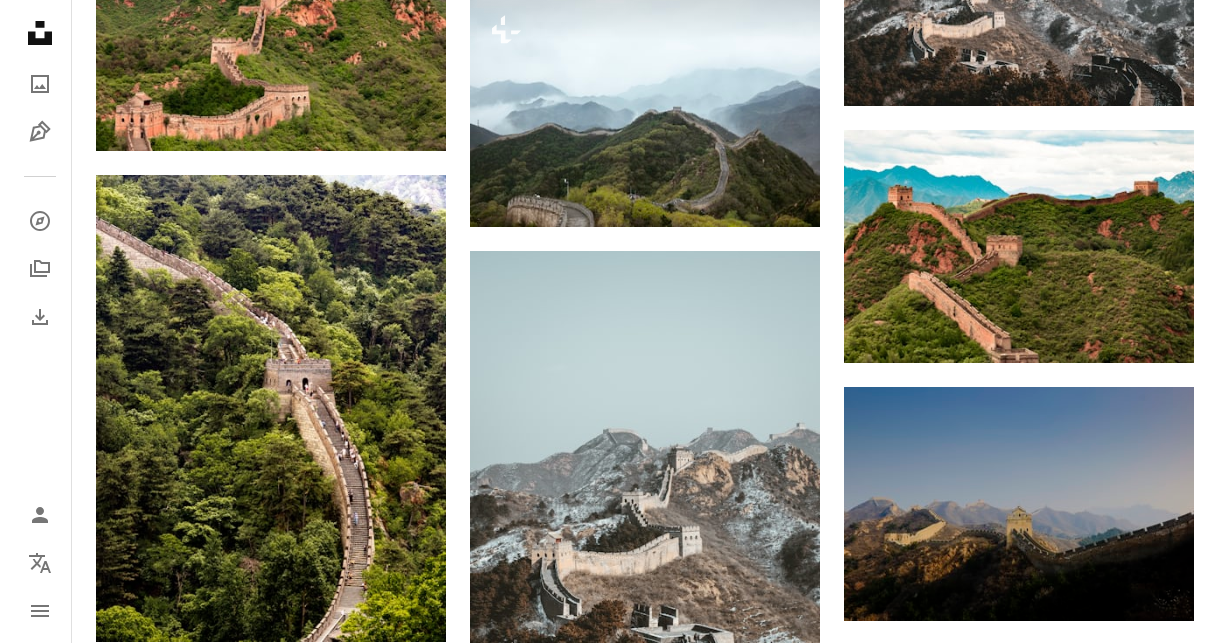 scroll, scrollTop: 1099, scrollLeft: 0, axis: vertical 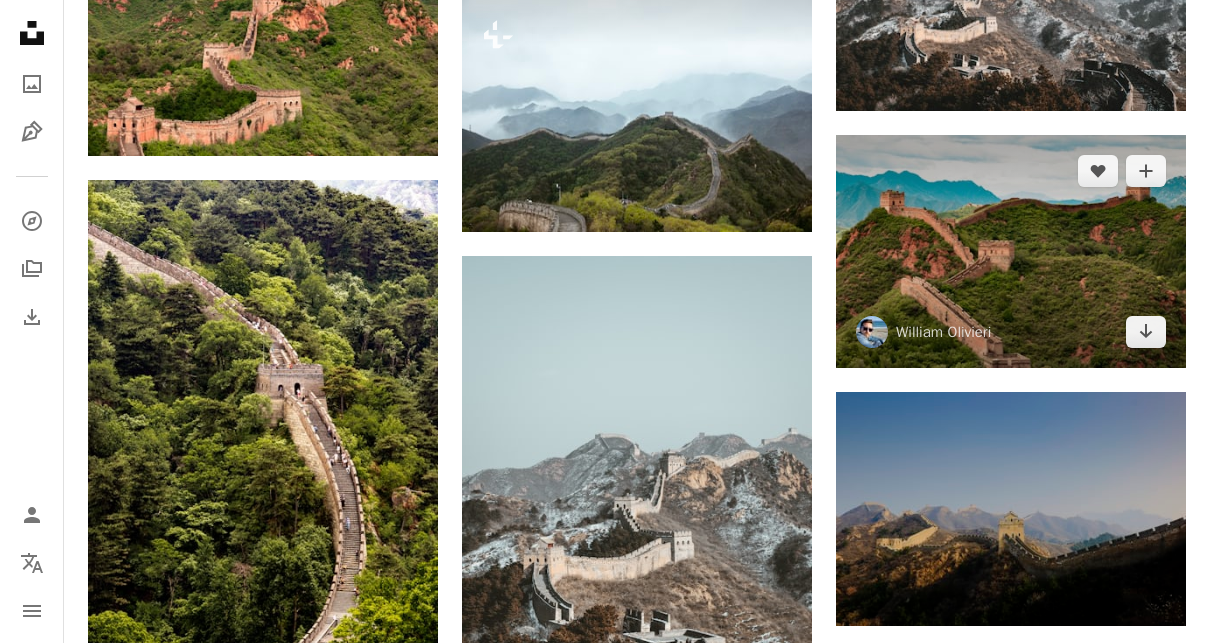 click at bounding box center (1011, 252) 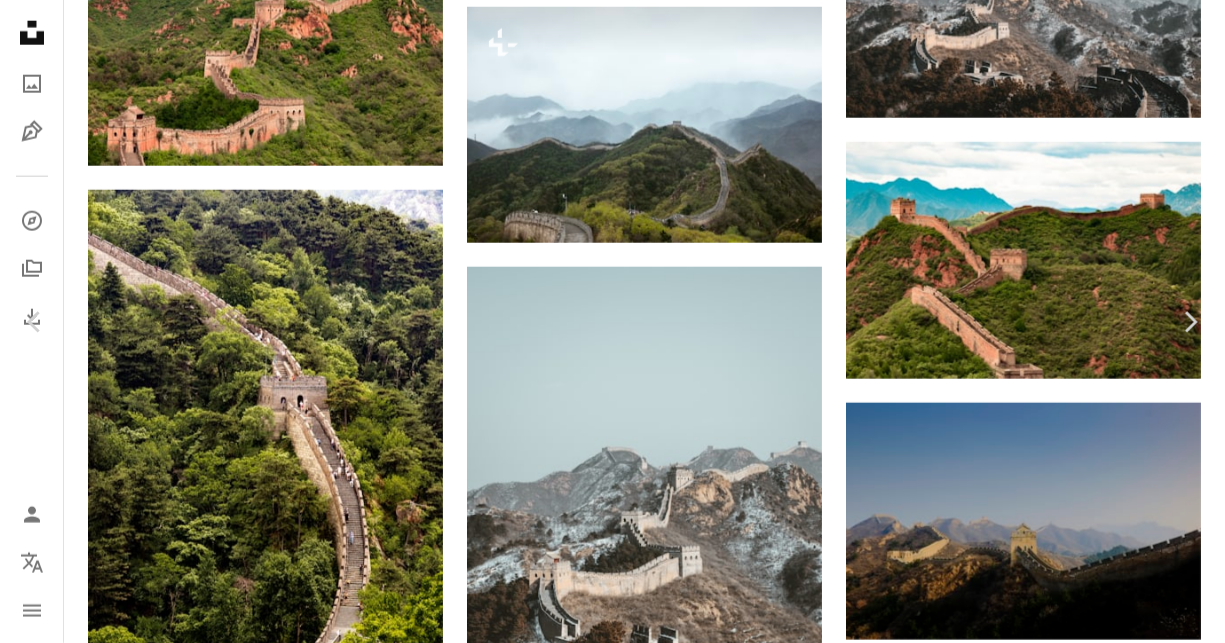 click on "無料ダウンロード" at bounding box center (1012, 3328) 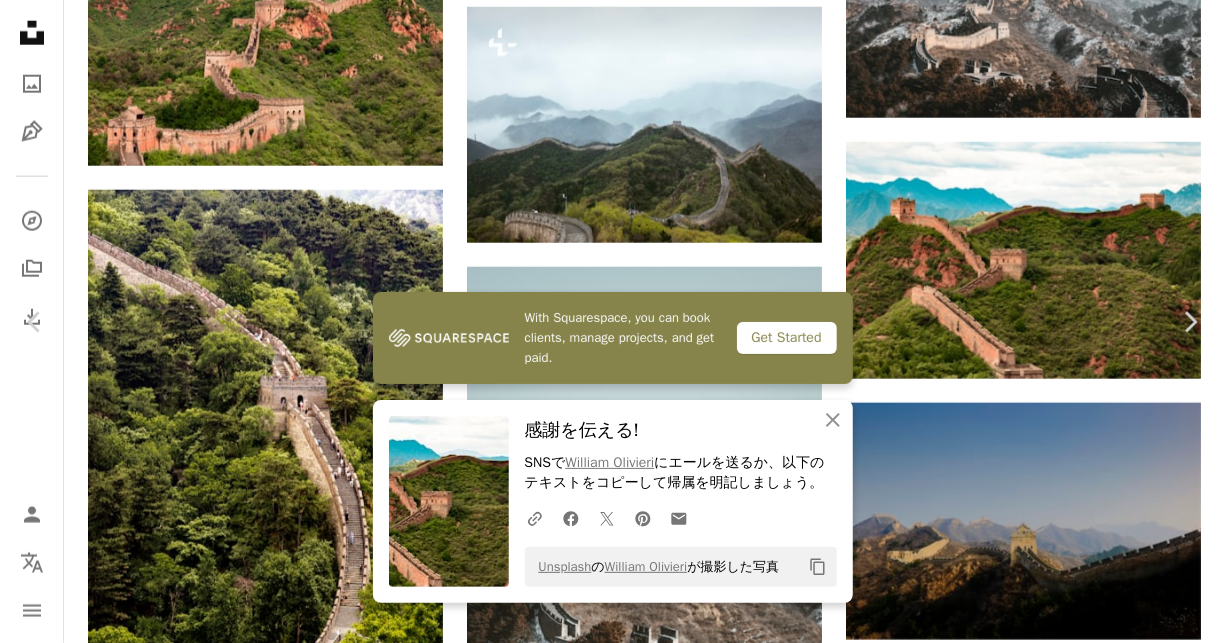 scroll, scrollTop: 534, scrollLeft: 0, axis: vertical 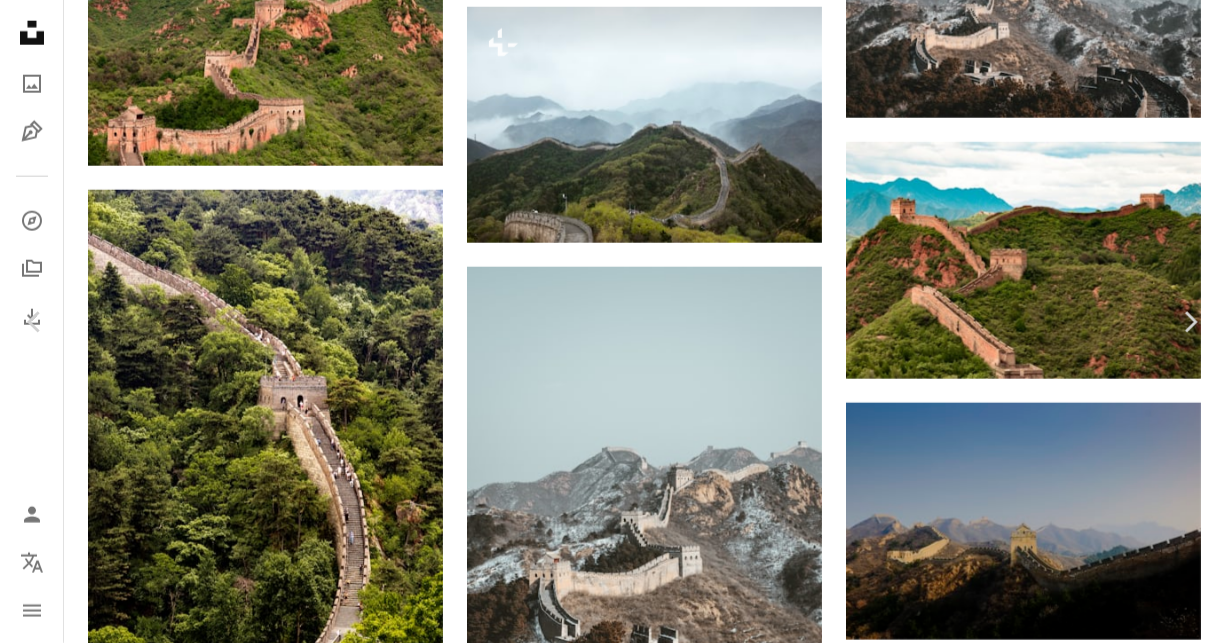 drag, startPoint x: 255, startPoint y: 41, endPoint x: 129, endPoint y: 58, distance: 127.141655 